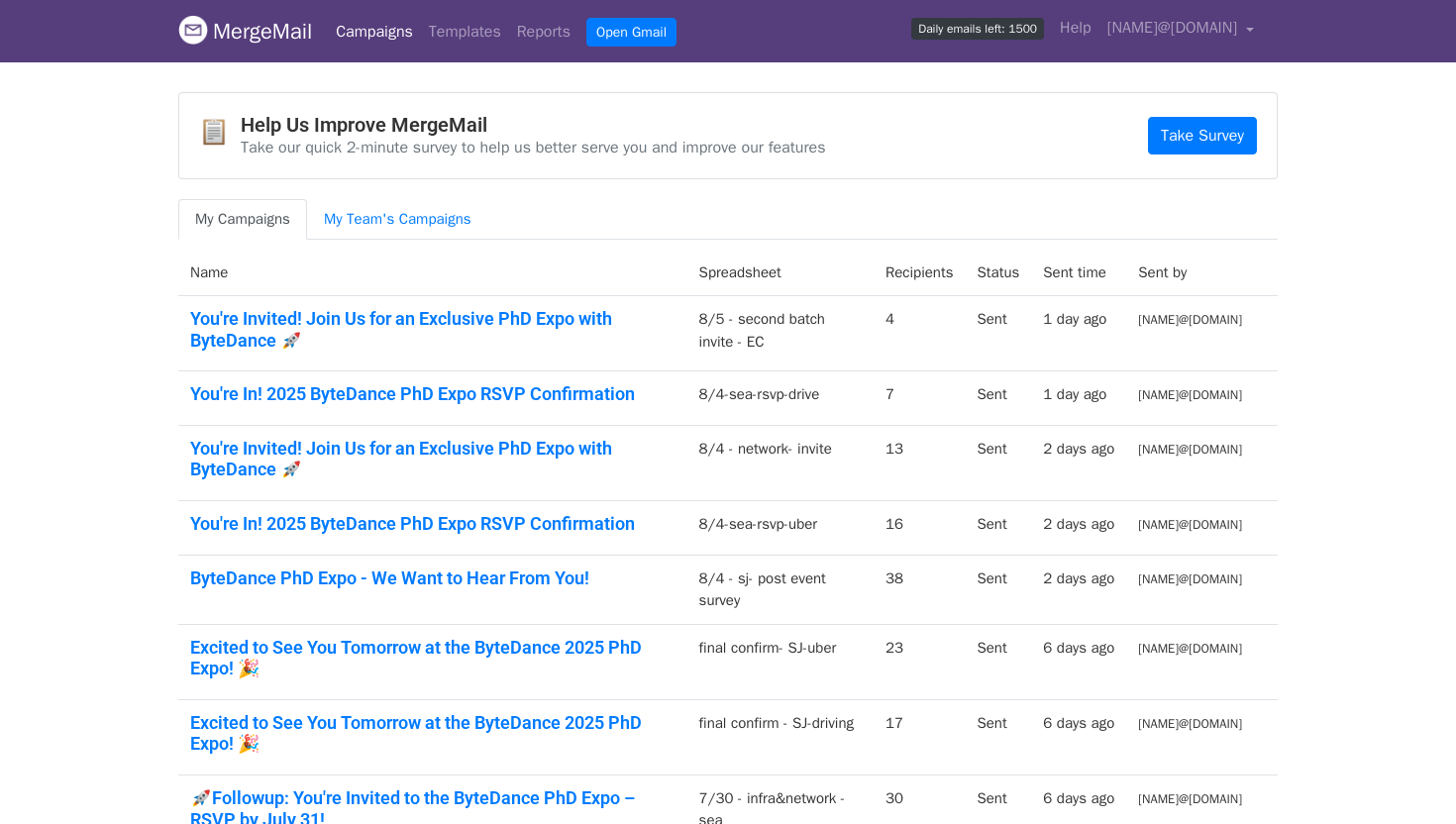 scroll, scrollTop: 0, scrollLeft: 0, axis: both 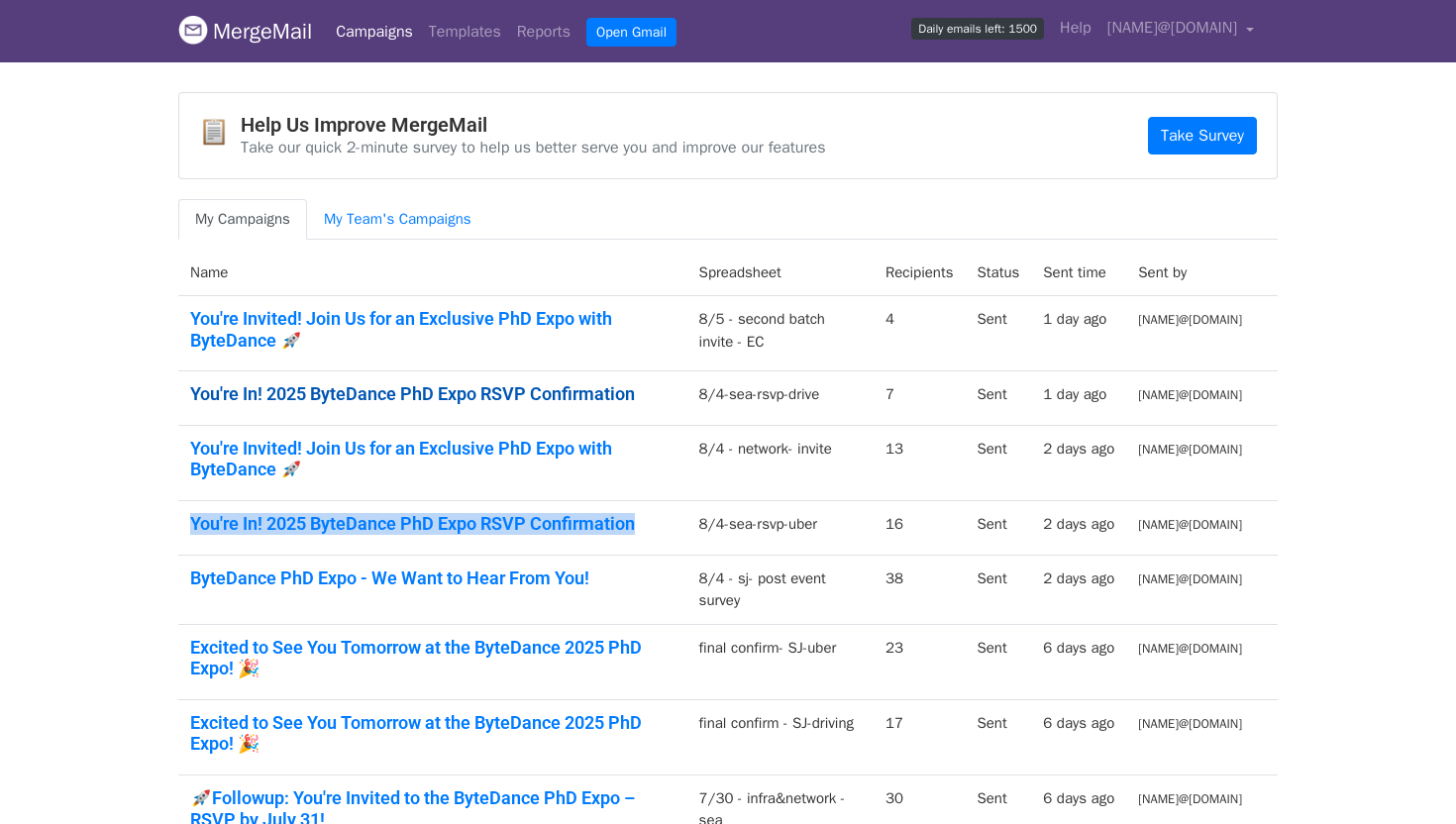 click on "You're In! 2025 ByteDance PhD Expo RSVP Confirmation" at bounding box center [433, 394] 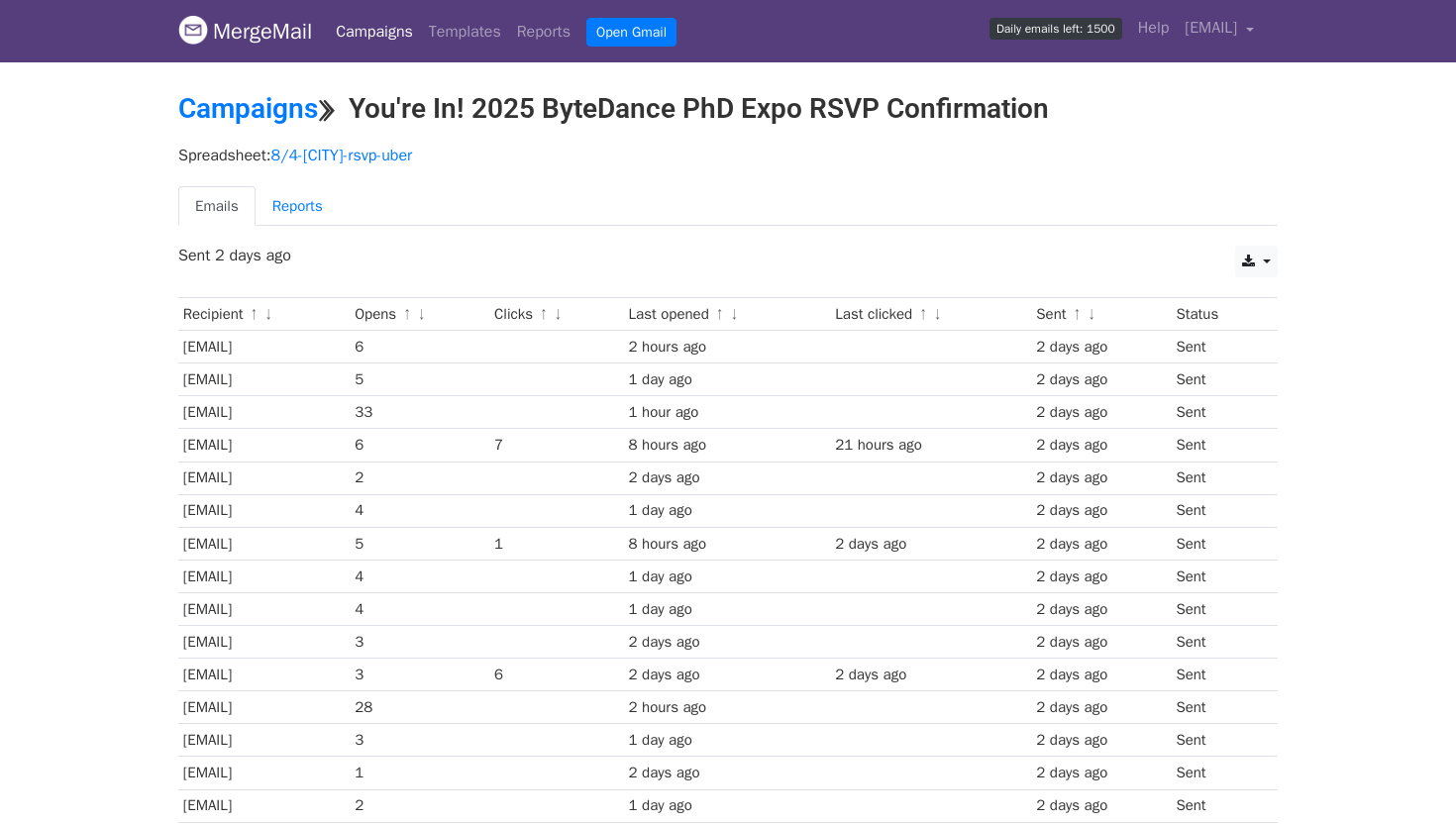 scroll, scrollTop: 0, scrollLeft: 0, axis: both 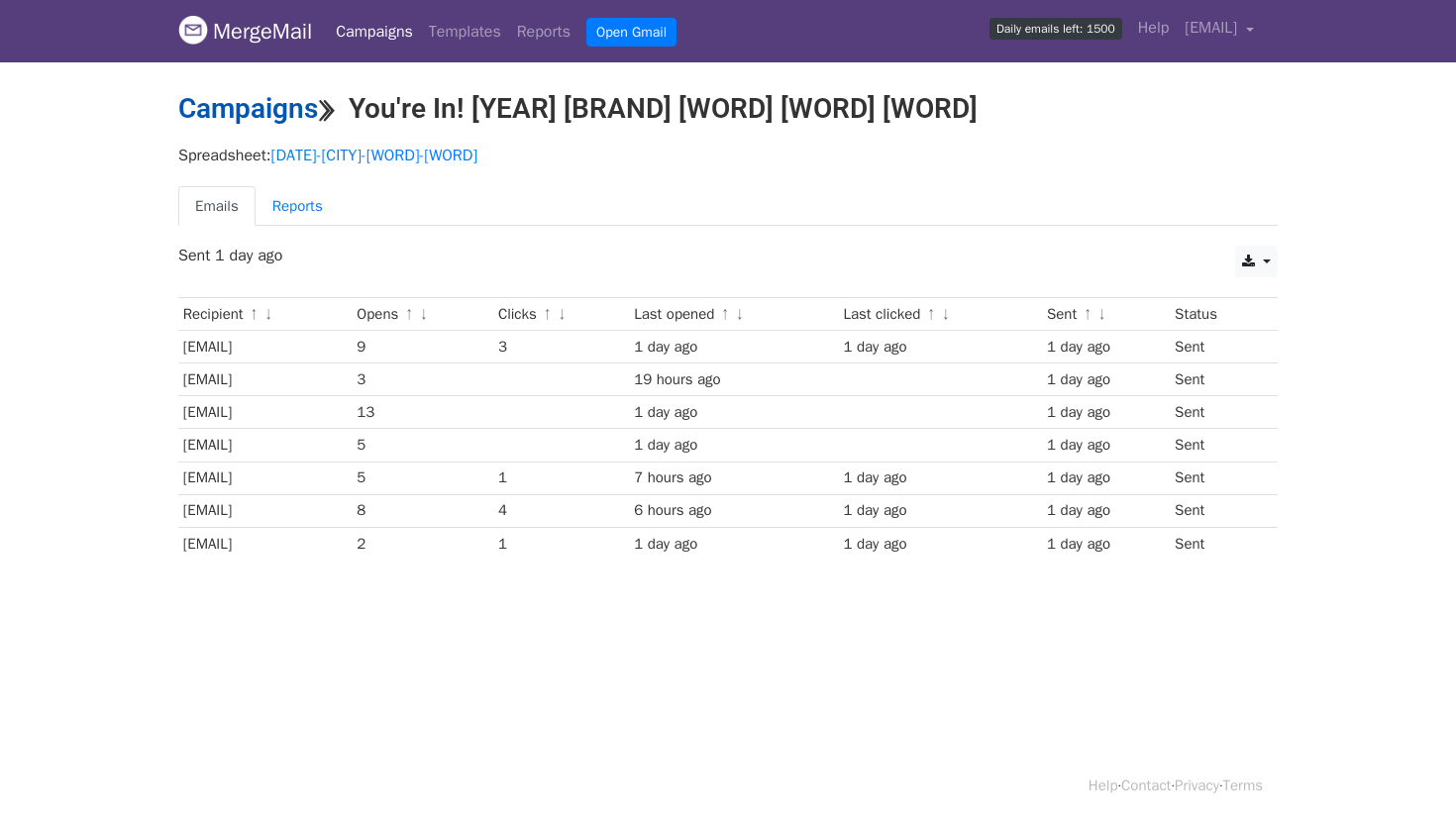 click on "Campaigns" at bounding box center [248, 108] 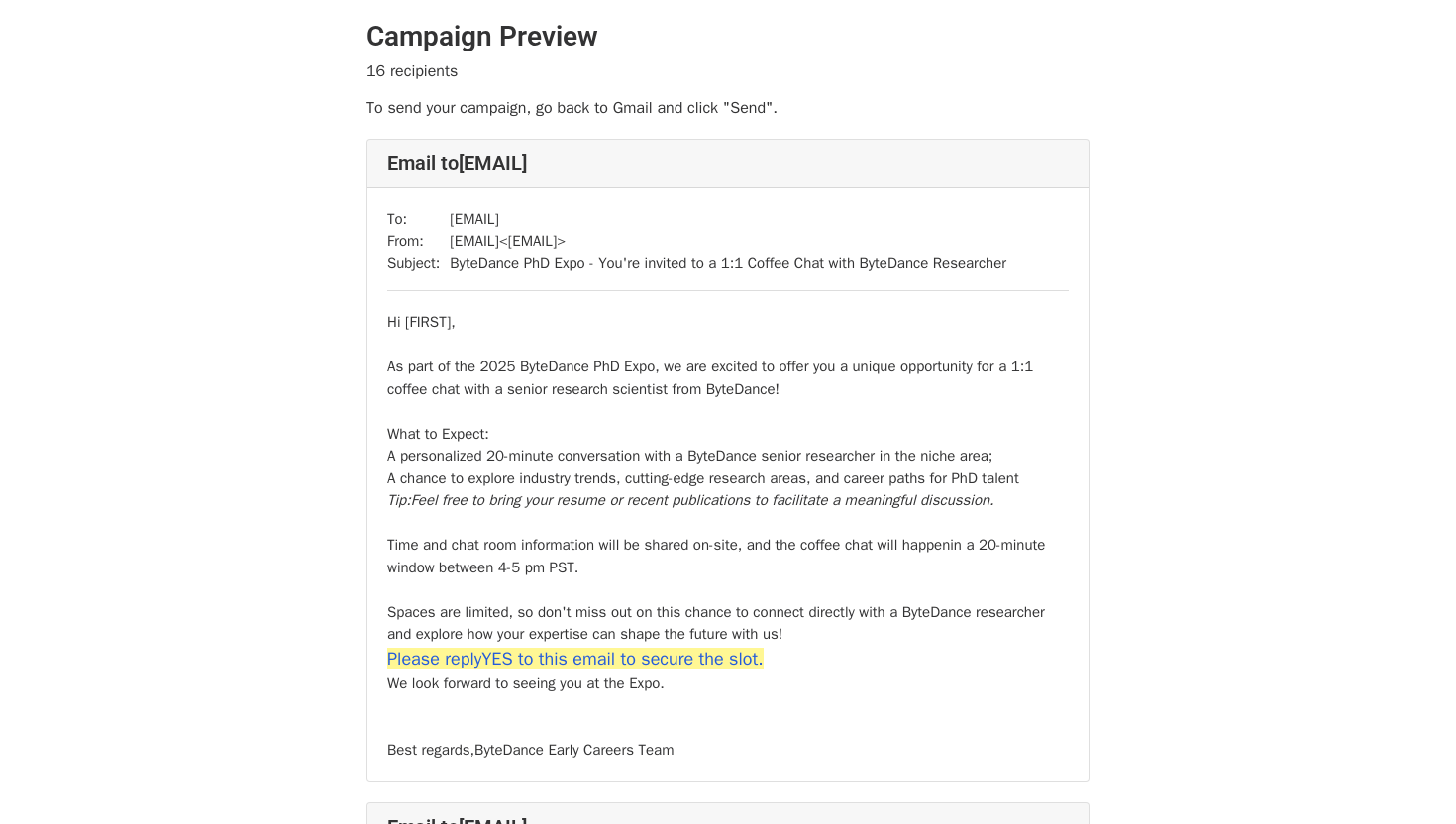 scroll, scrollTop: 0, scrollLeft: 0, axis: both 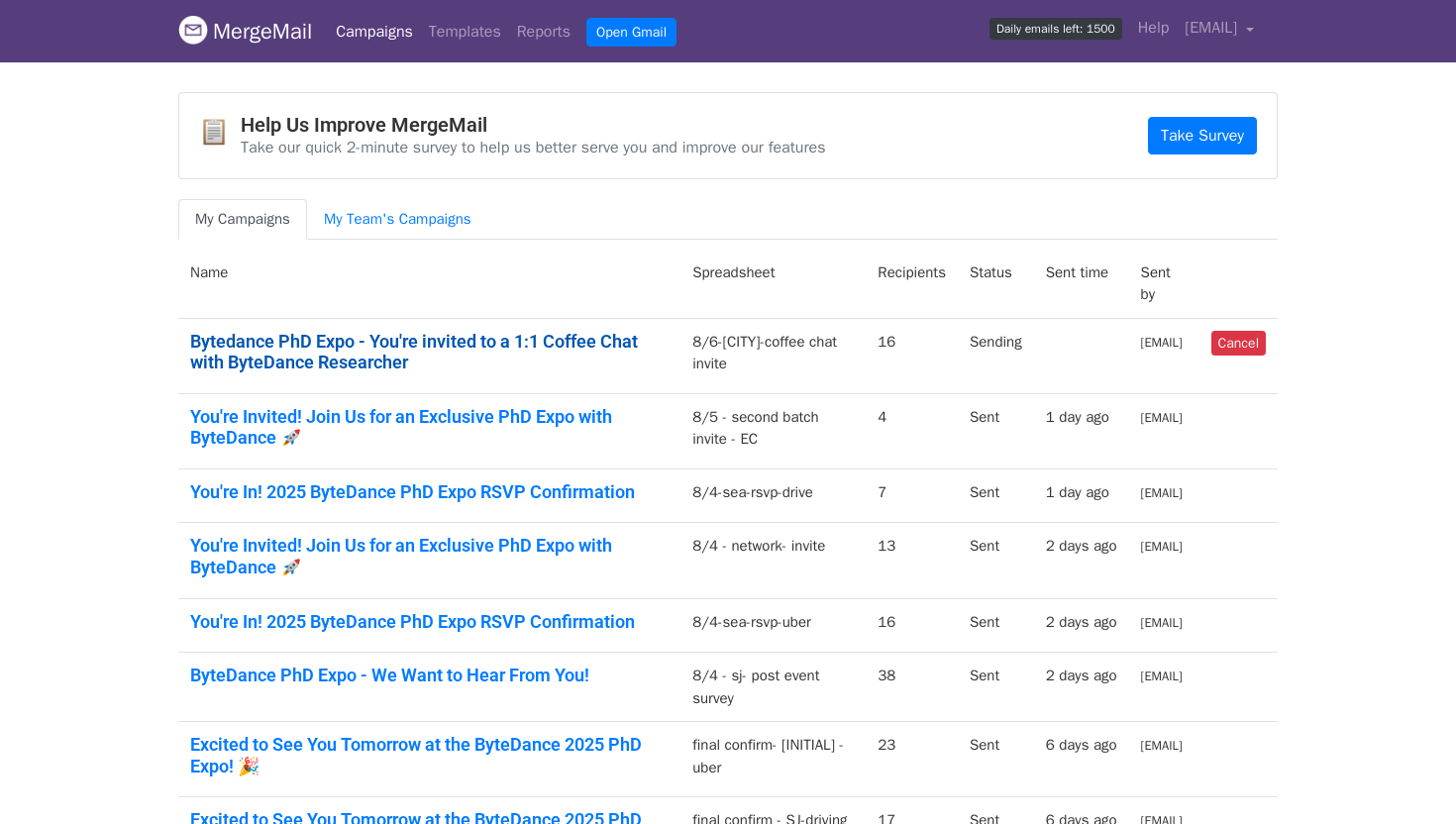 click on "Bytedance PhD Expo - You're invited to a 1:1 Coffee Chat with ByteDance Researcher" at bounding box center [429, 352] 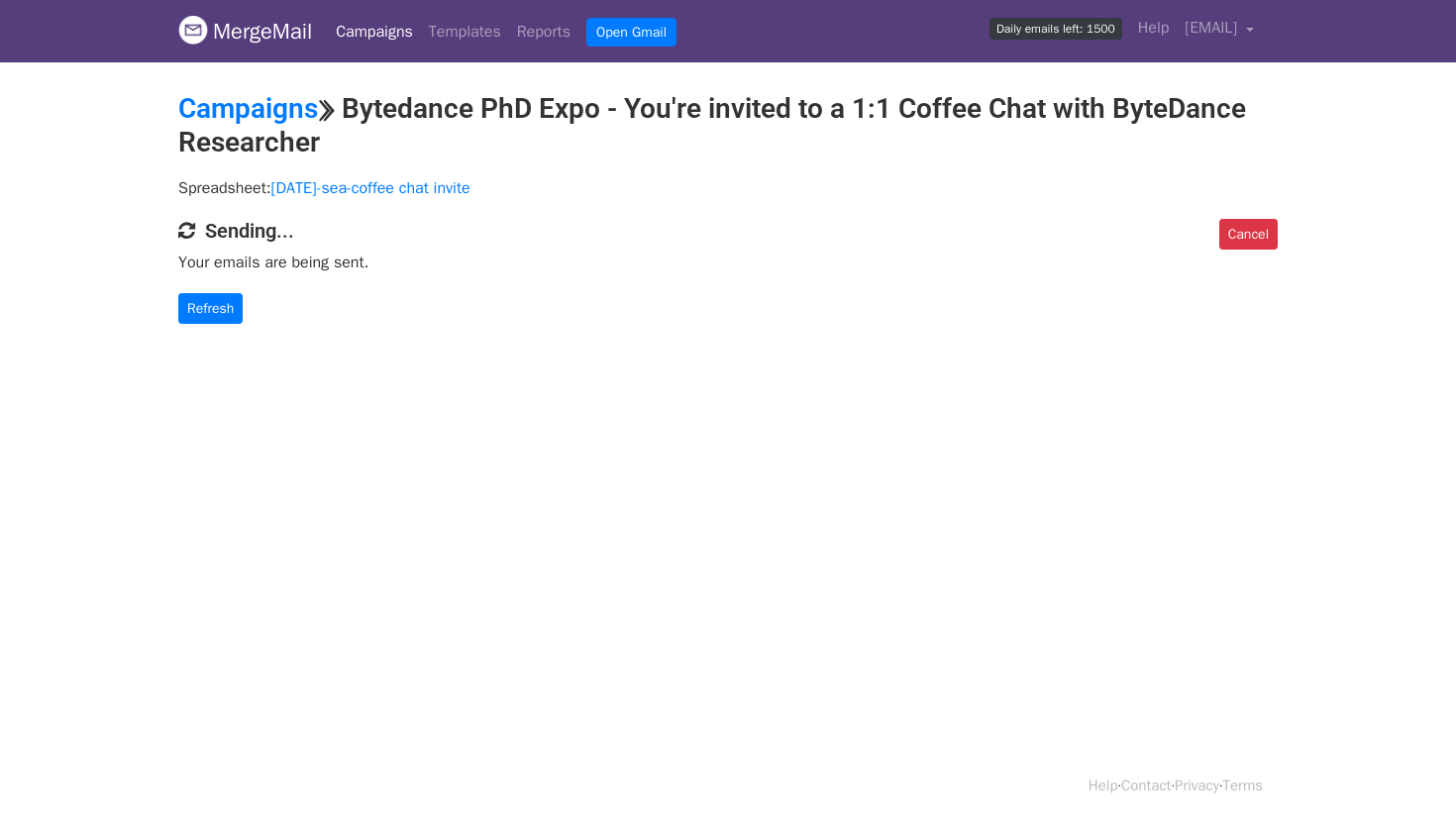 scroll, scrollTop: 0, scrollLeft: 0, axis: both 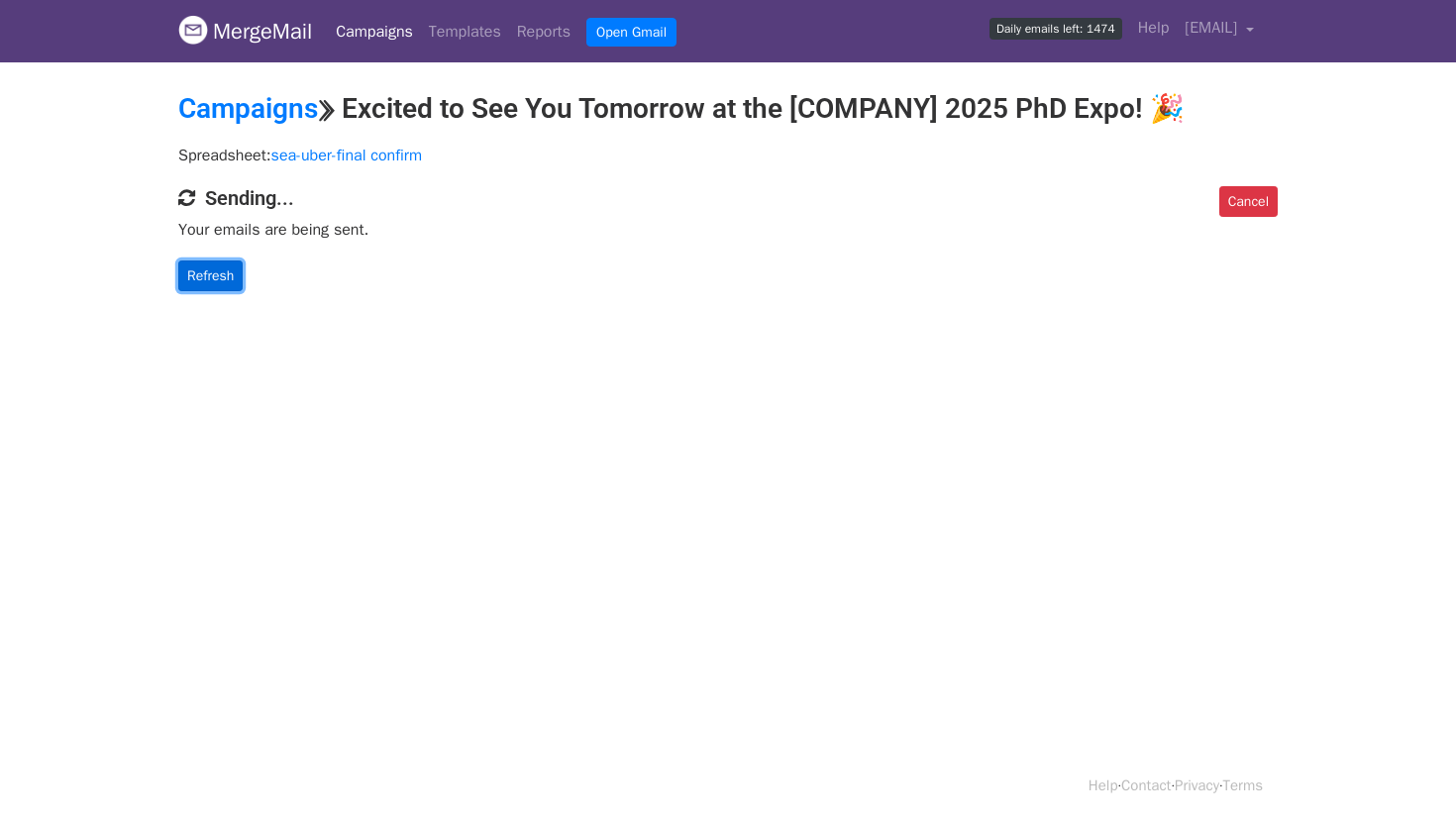 click on "Refresh" at bounding box center [210, 275] 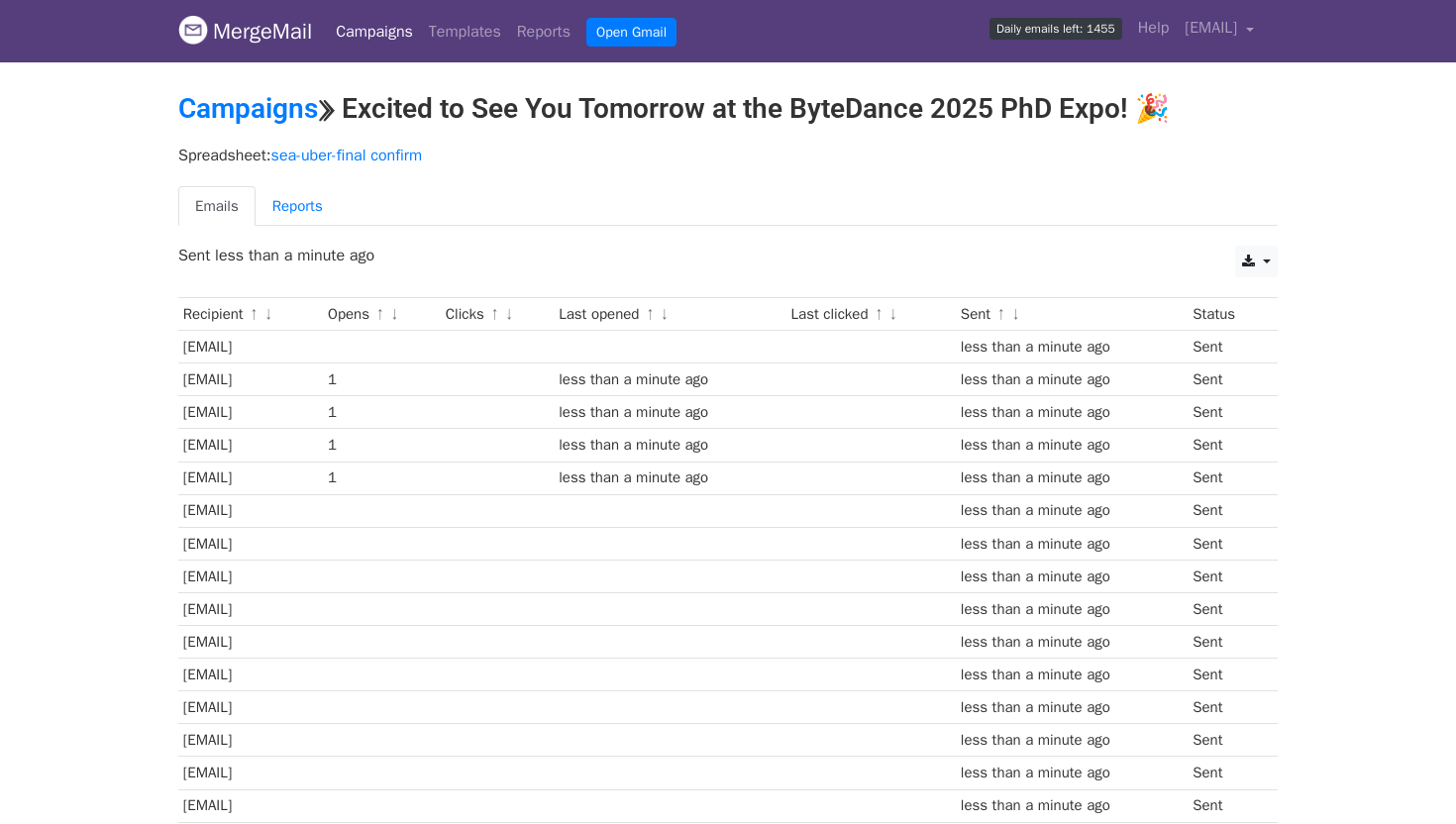 scroll, scrollTop: 0, scrollLeft: 0, axis: both 